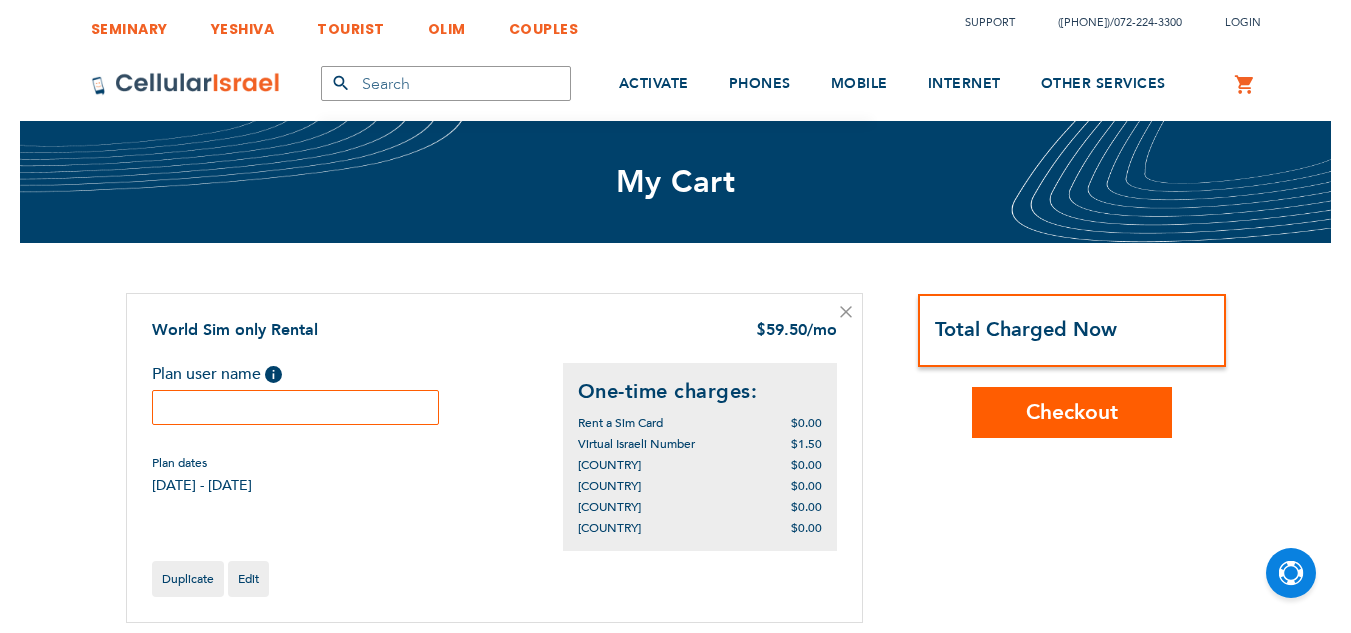 scroll, scrollTop: 0, scrollLeft: 0, axis: both 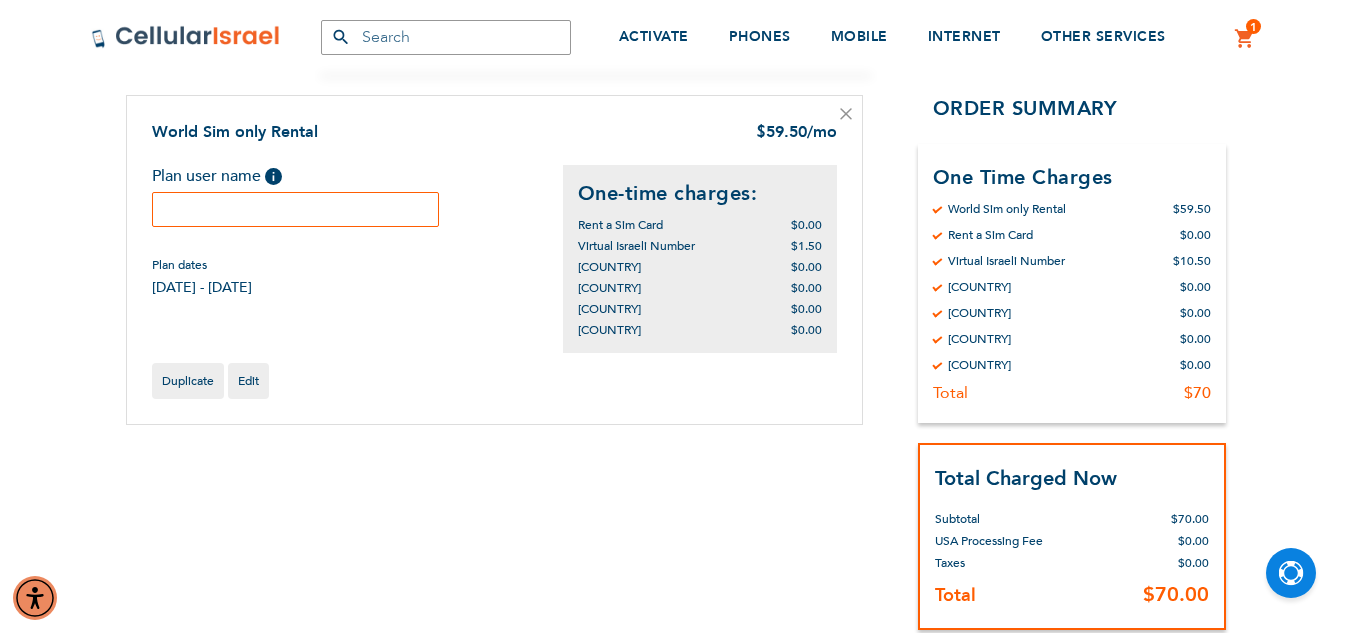drag, startPoint x: 1365, startPoint y: 112, endPoint x: 1352, endPoint y: 181, distance: 70.21396 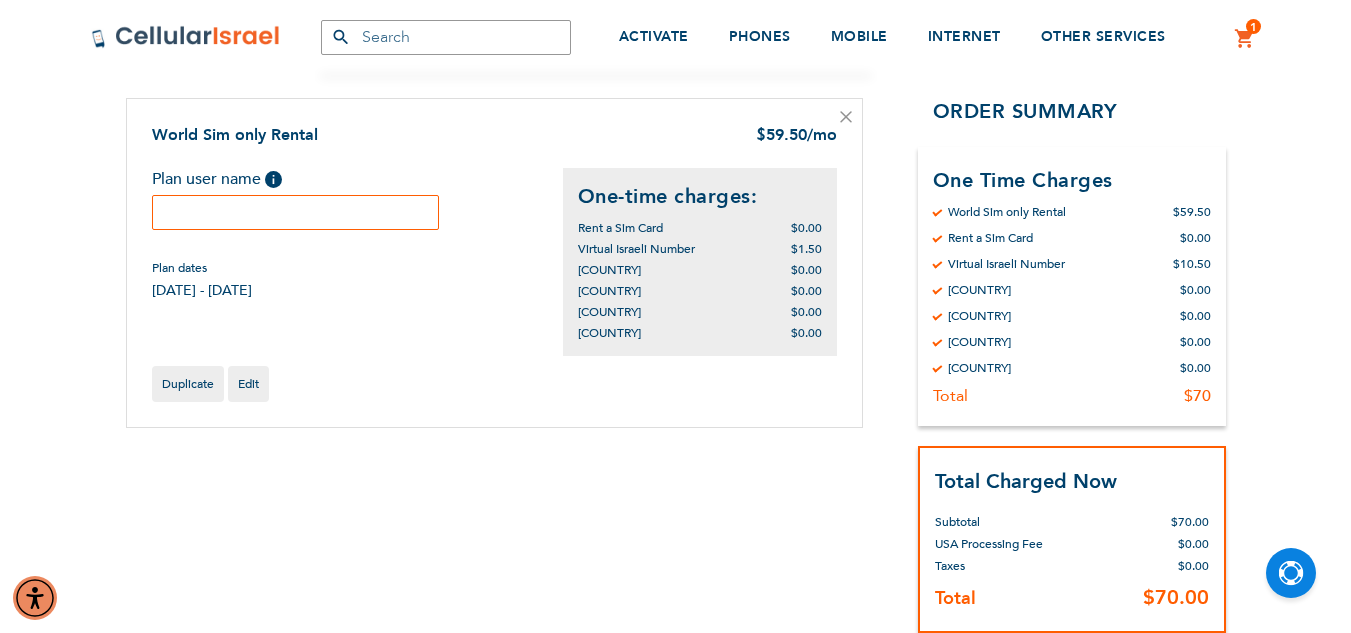 click at bounding box center [296, 212] 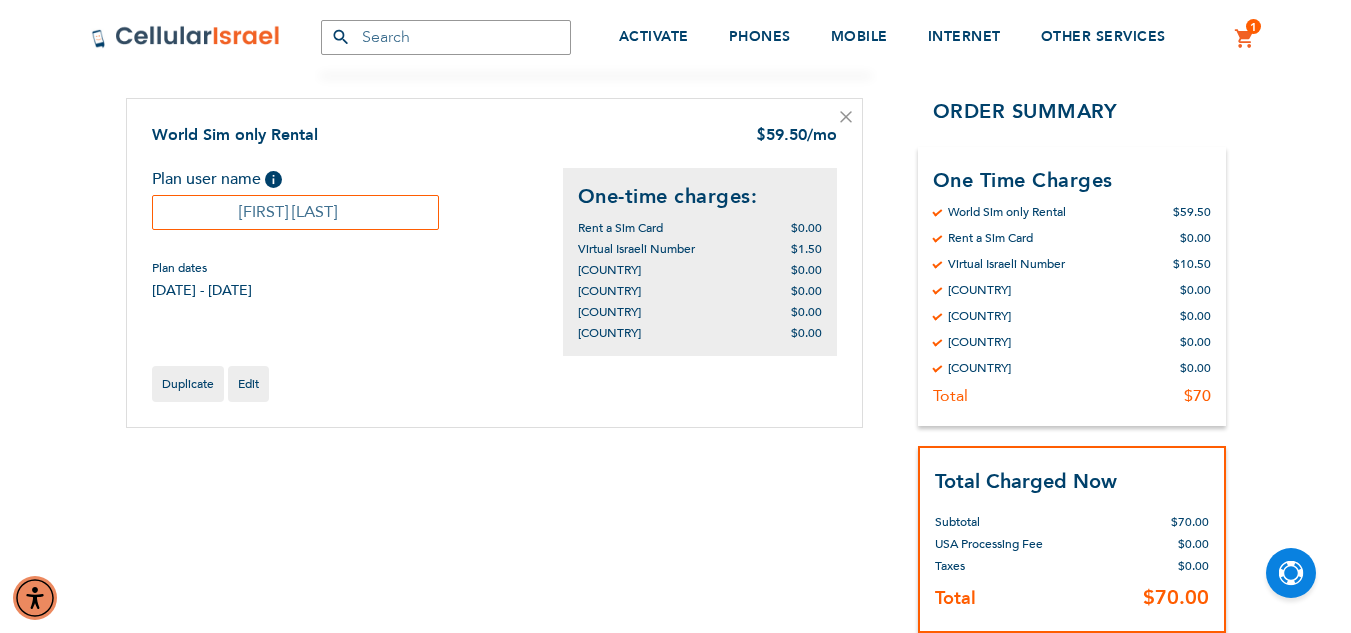 type on "[FIRST] [LAST]" 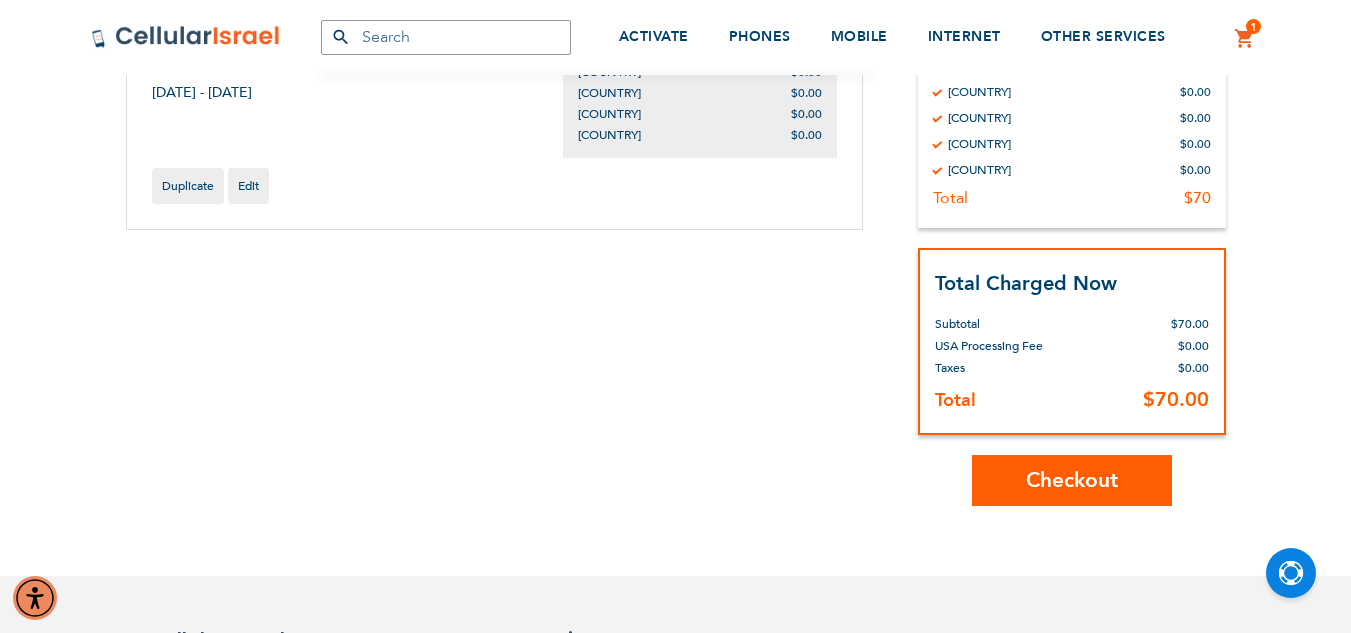 scroll, scrollTop: 402, scrollLeft: 0, axis: vertical 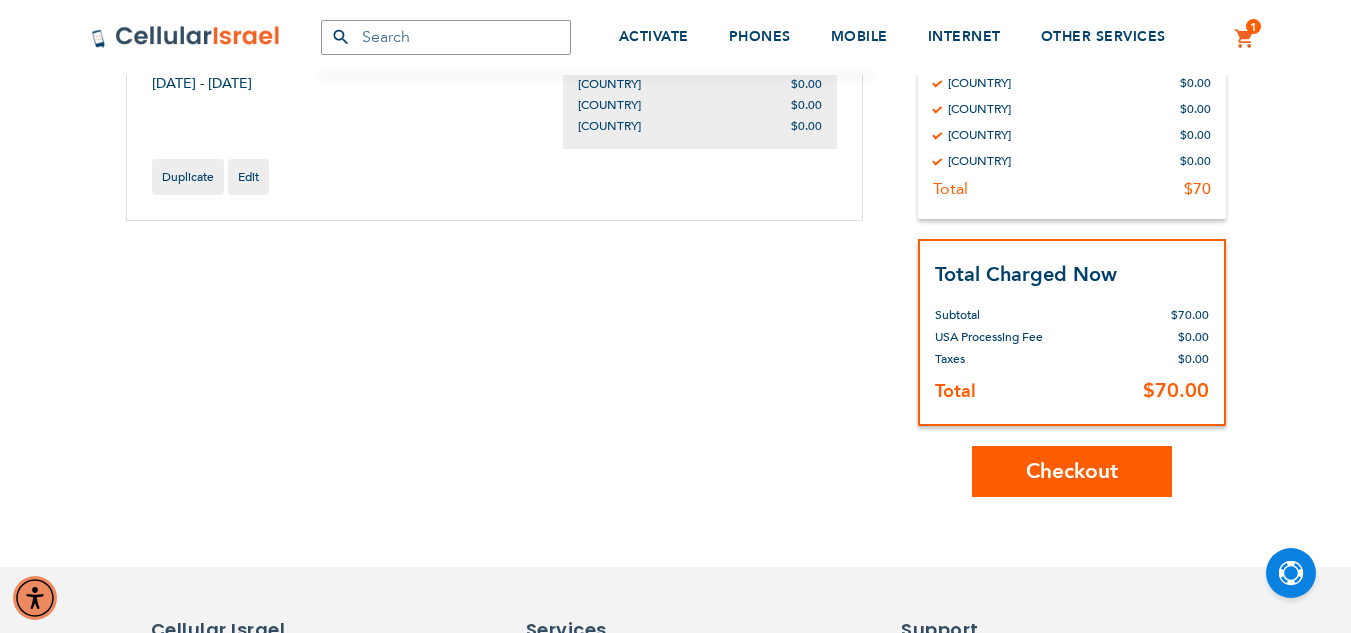 click on "Checkout" at bounding box center [1072, 471] 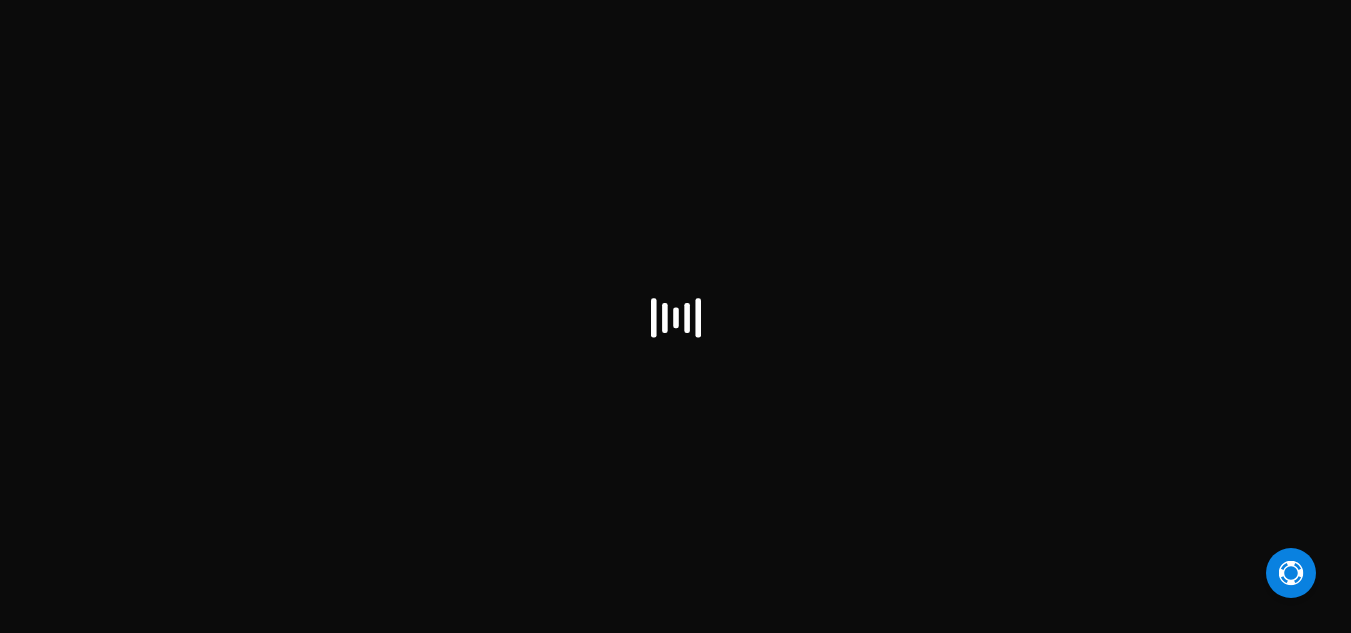 scroll, scrollTop: 0, scrollLeft: 0, axis: both 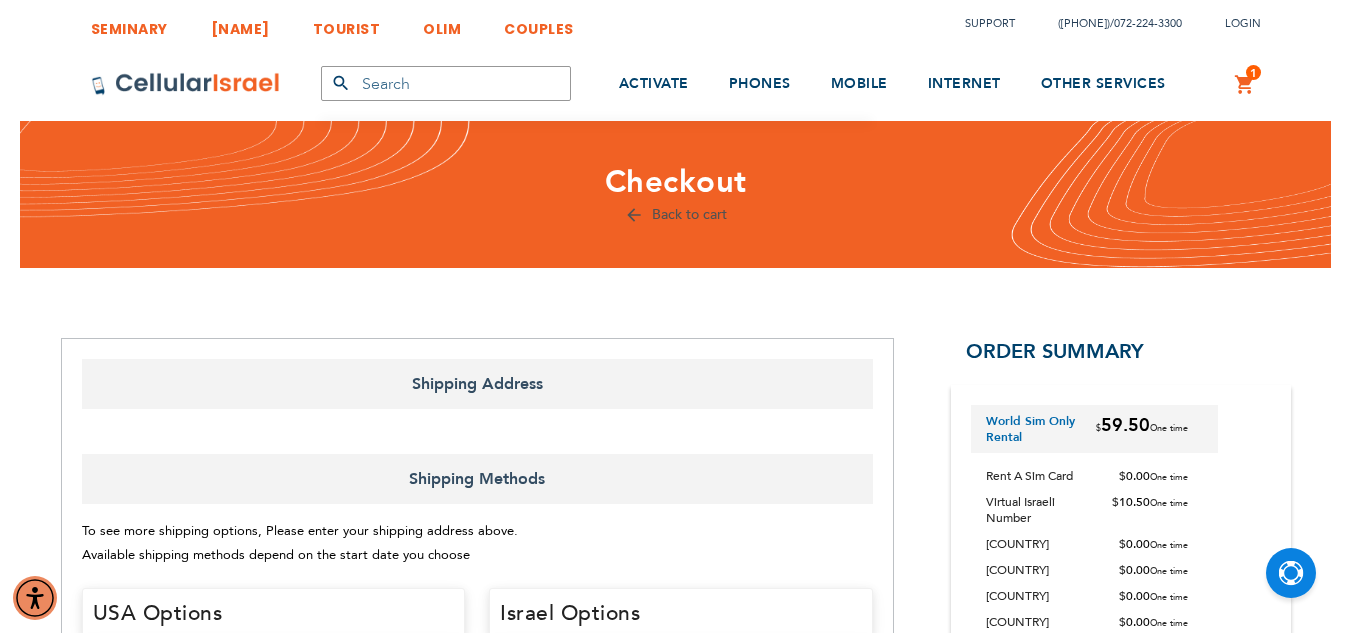 select on "US" 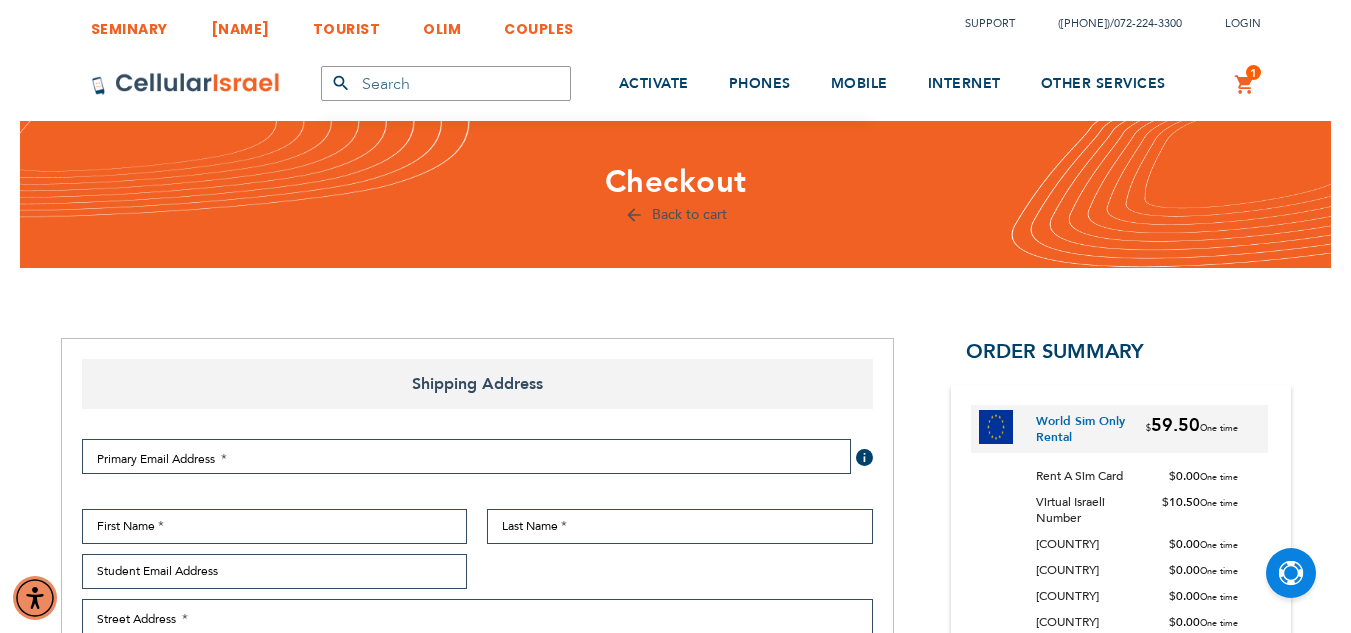 select on "US" 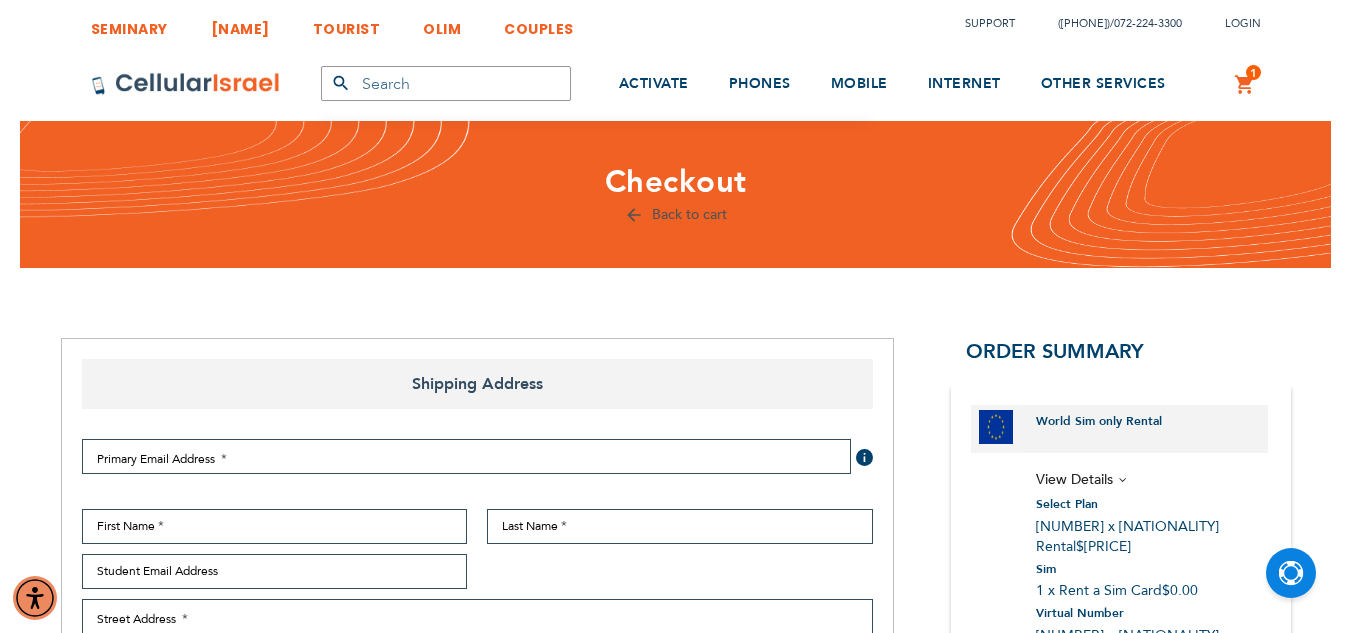 scroll, scrollTop: 272, scrollLeft: 0, axis: vertical 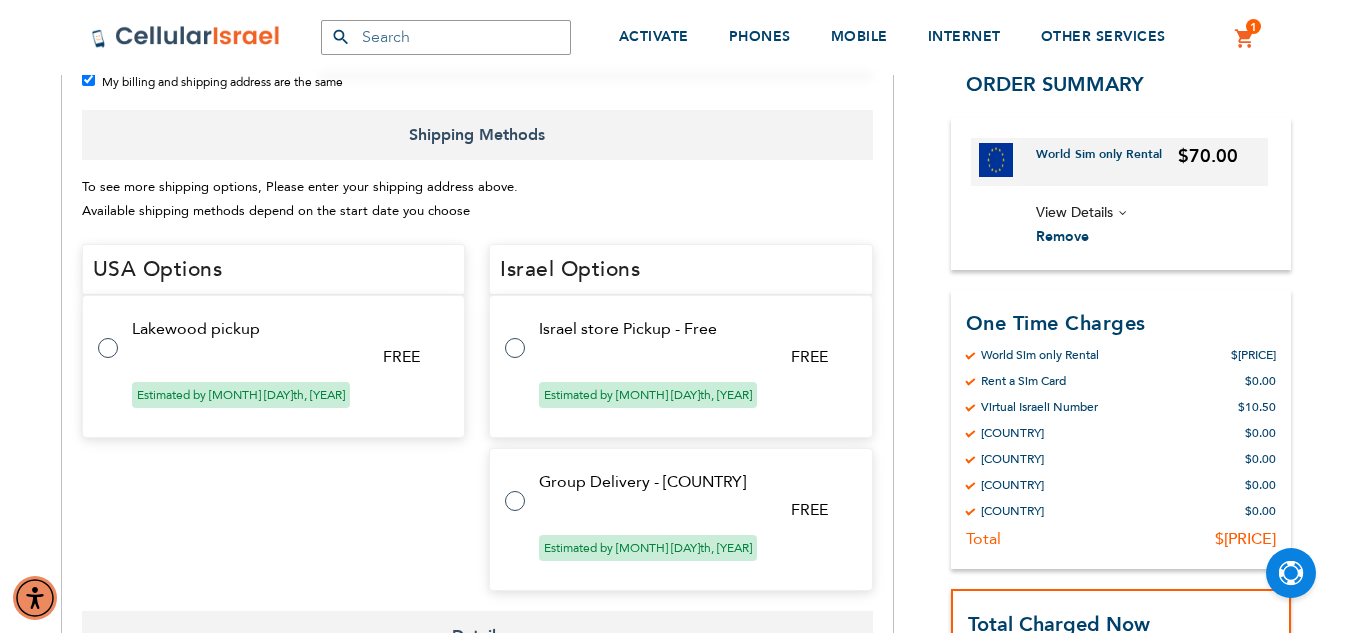 click at bounding box center [525, 489] 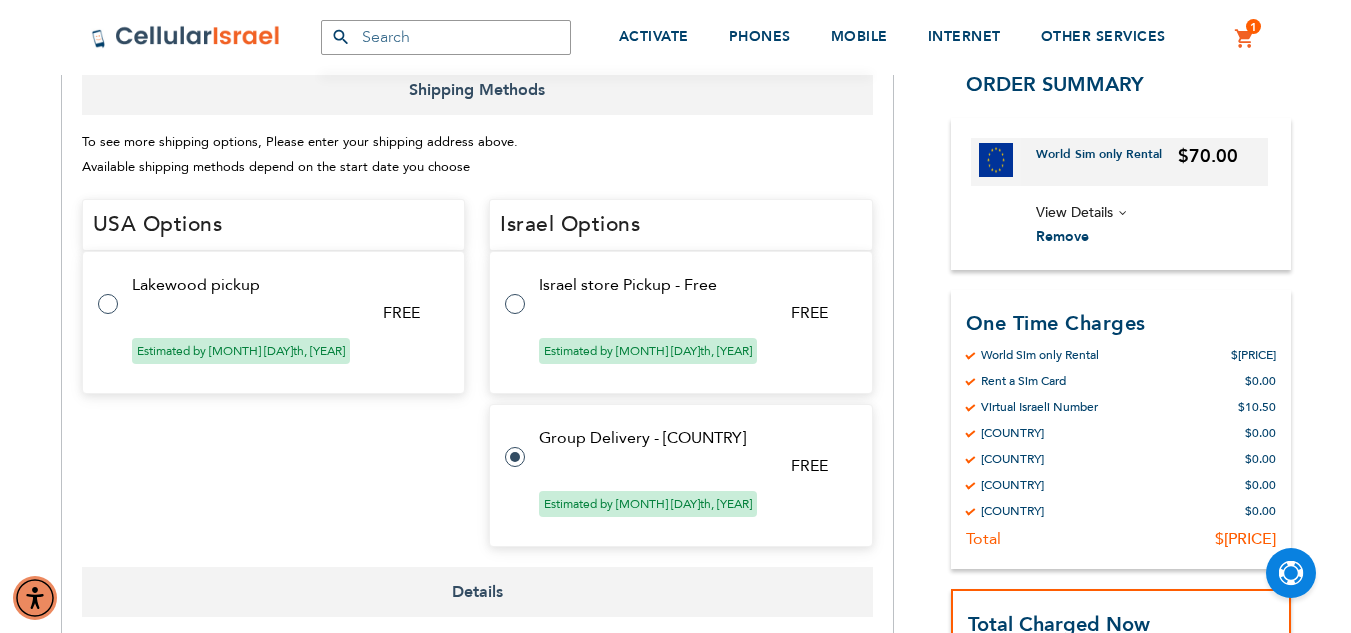 scroll, scrollTop: 272, scrollLeft: 0, axis: vertical 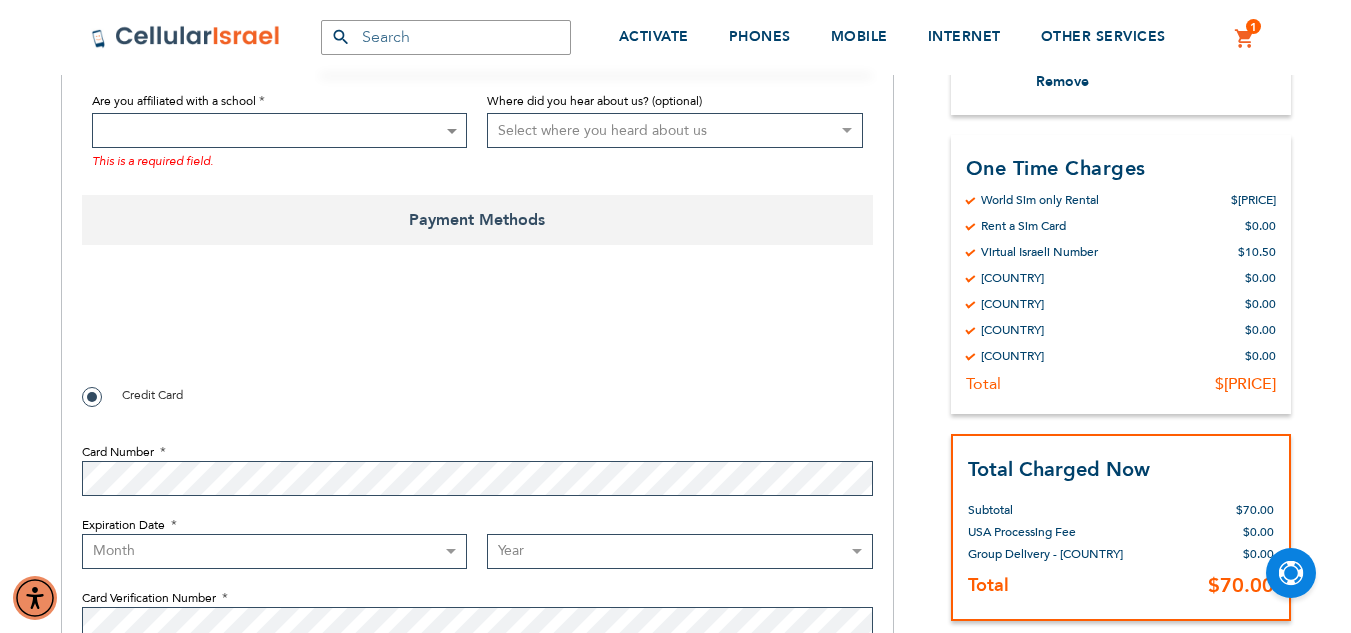 checkbox on "true" 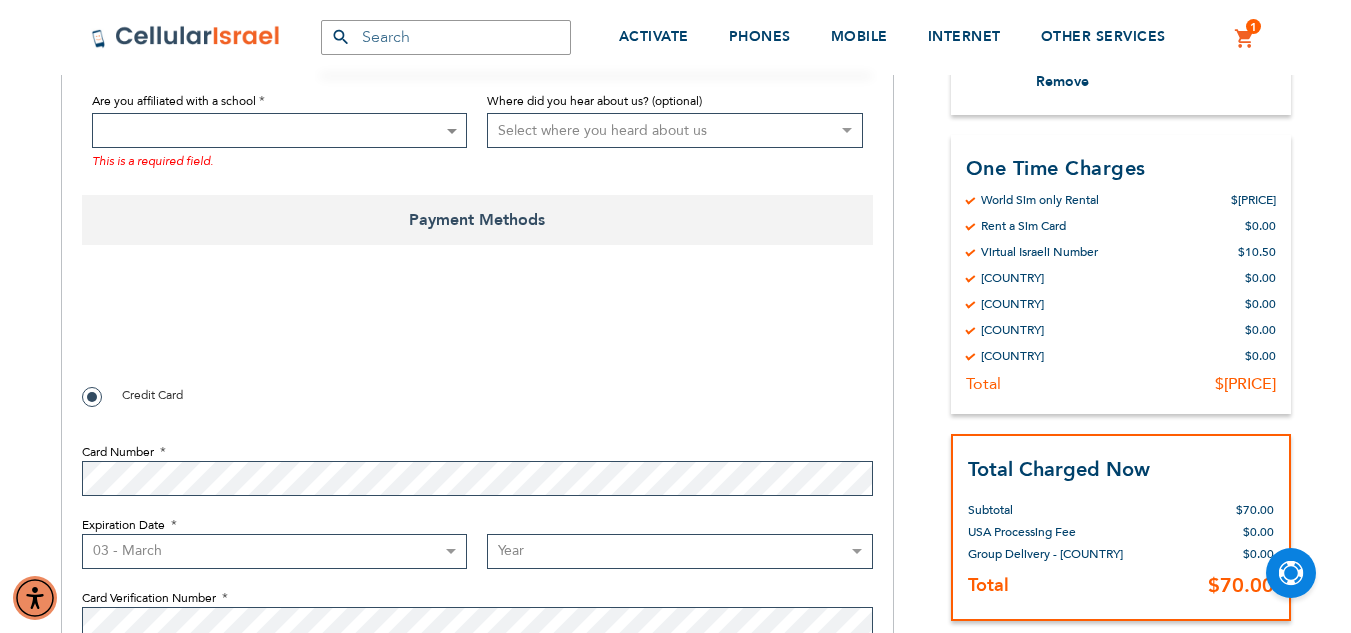 select on "2029" 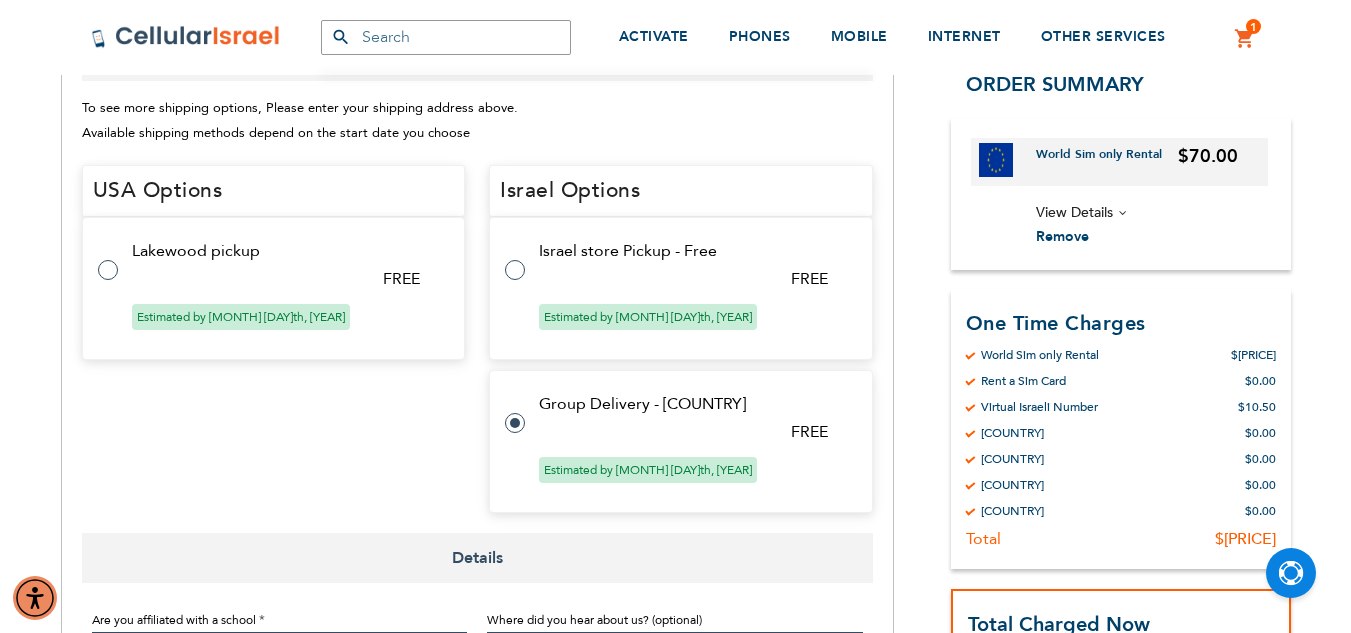 scroll, scrollTop: 790, scrollLeft: 0, axis: vertical 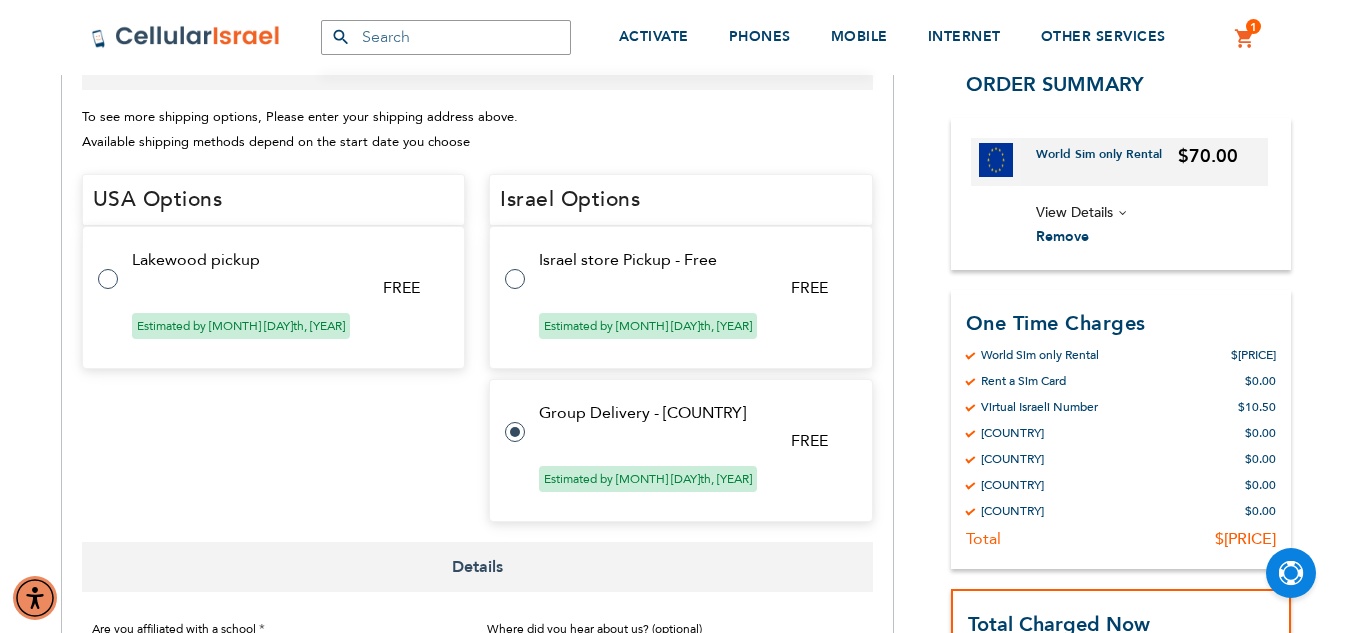 click on "Group Delivery - [COUNTRY]" at bounding box center [693, 413] 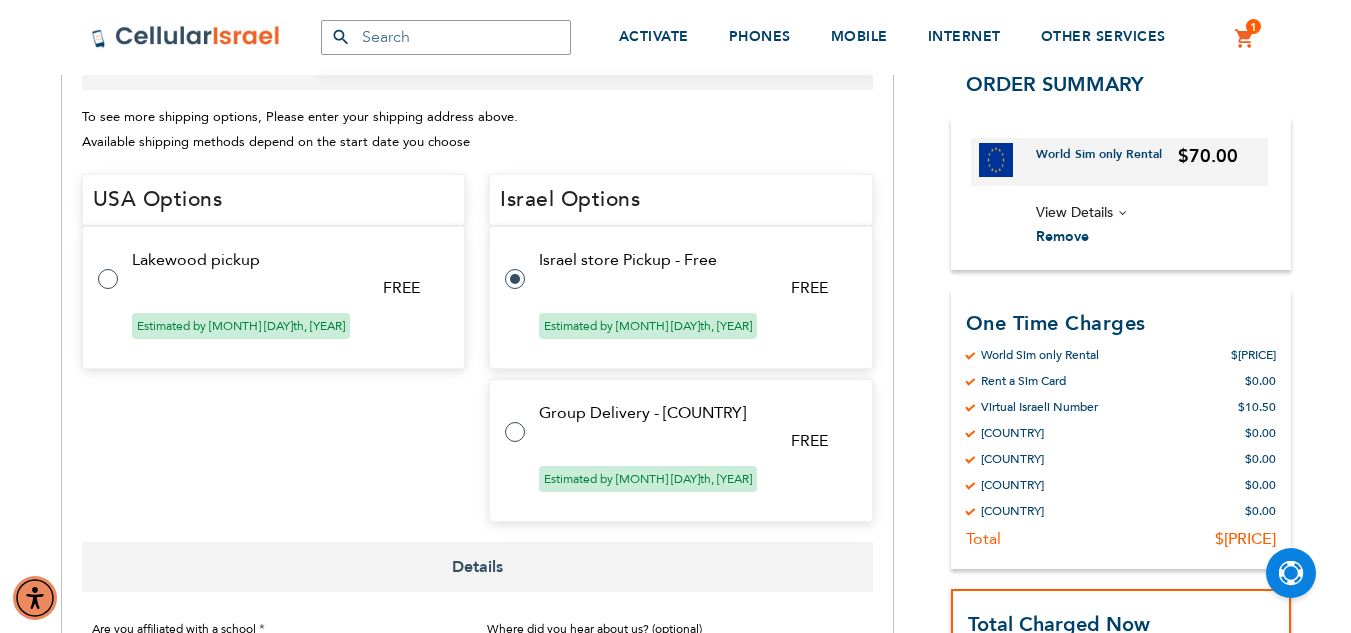 scroll, scrollTop: 272, scrollLeft: 0, axis: vertical 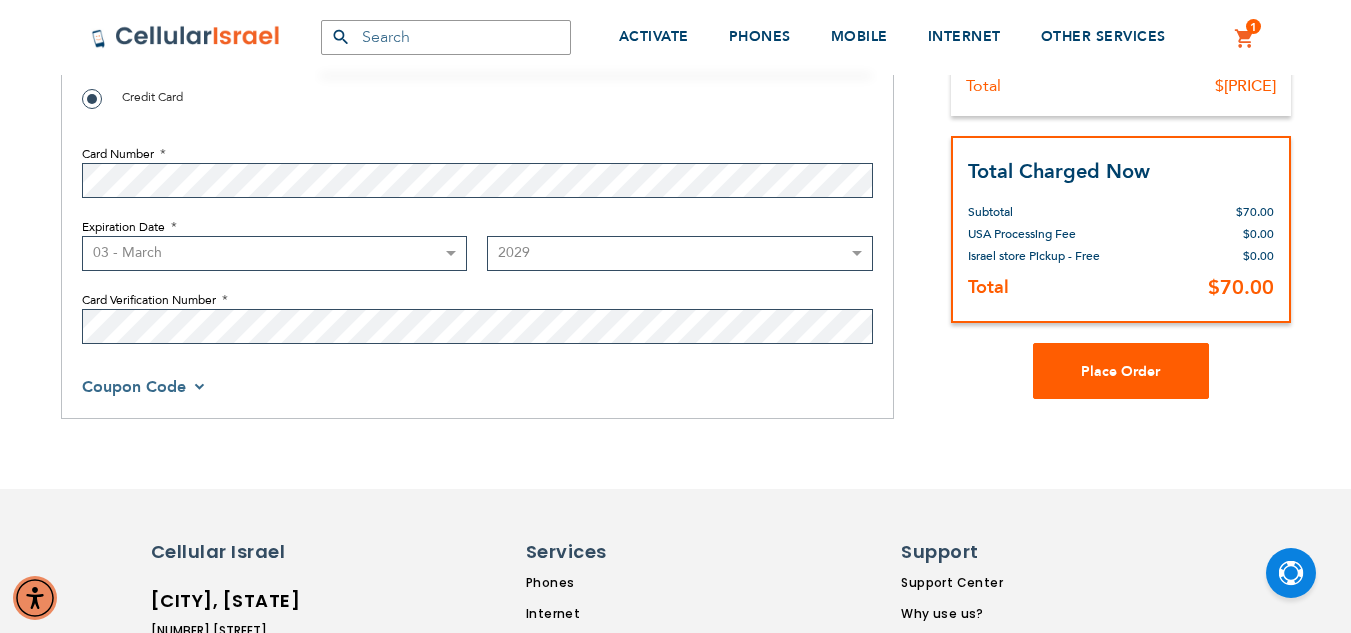 click on "Place Order" at bounding box center [1120, 370] 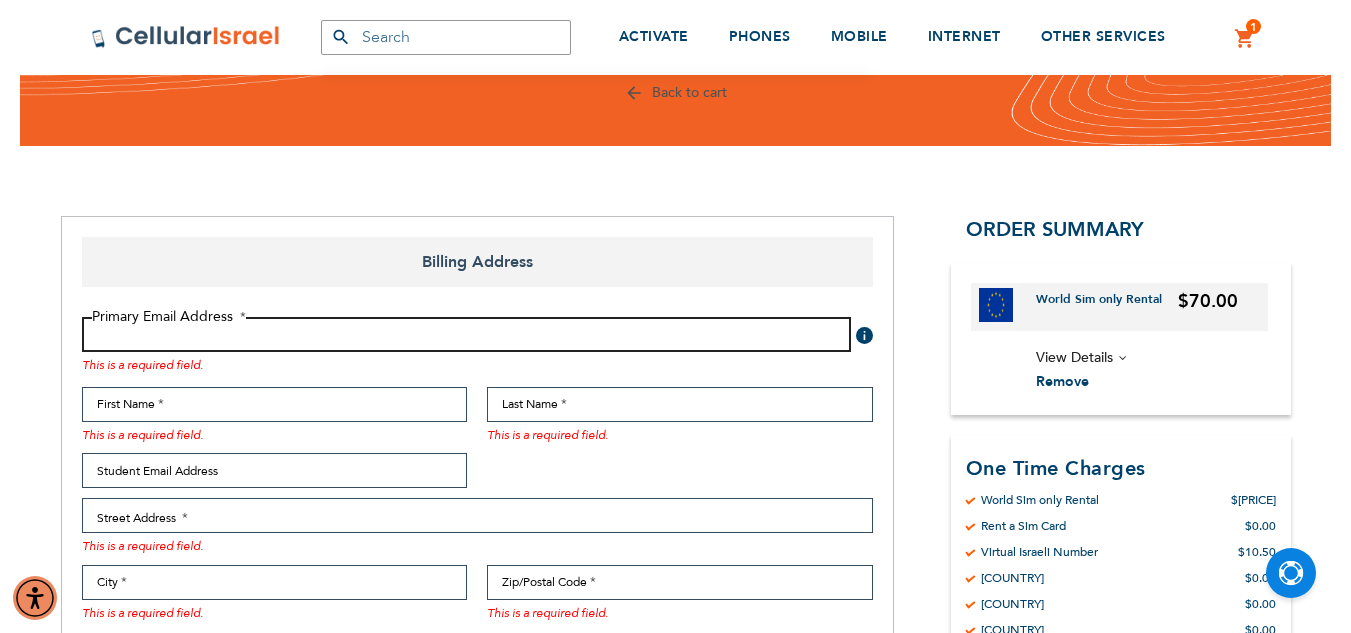 click on "Email Address" at bounding box center [466, 334] 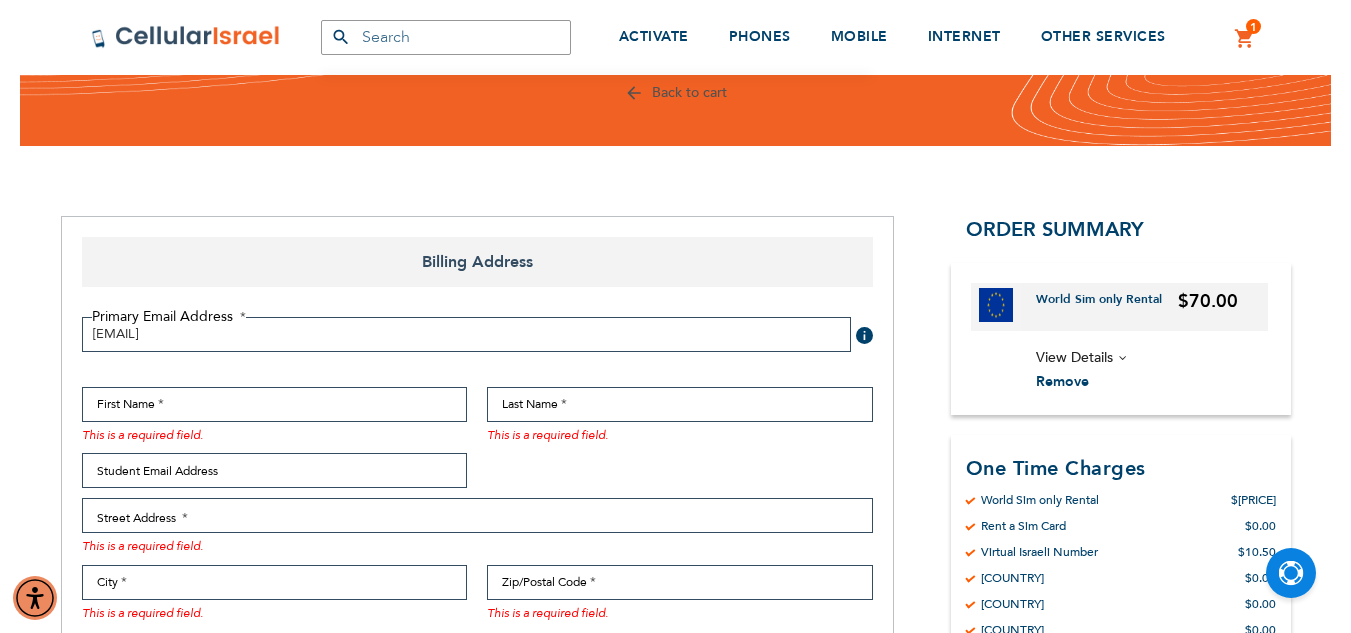 scroll, scrollTop: 1447, scrollLeft: 0, axis: vertical 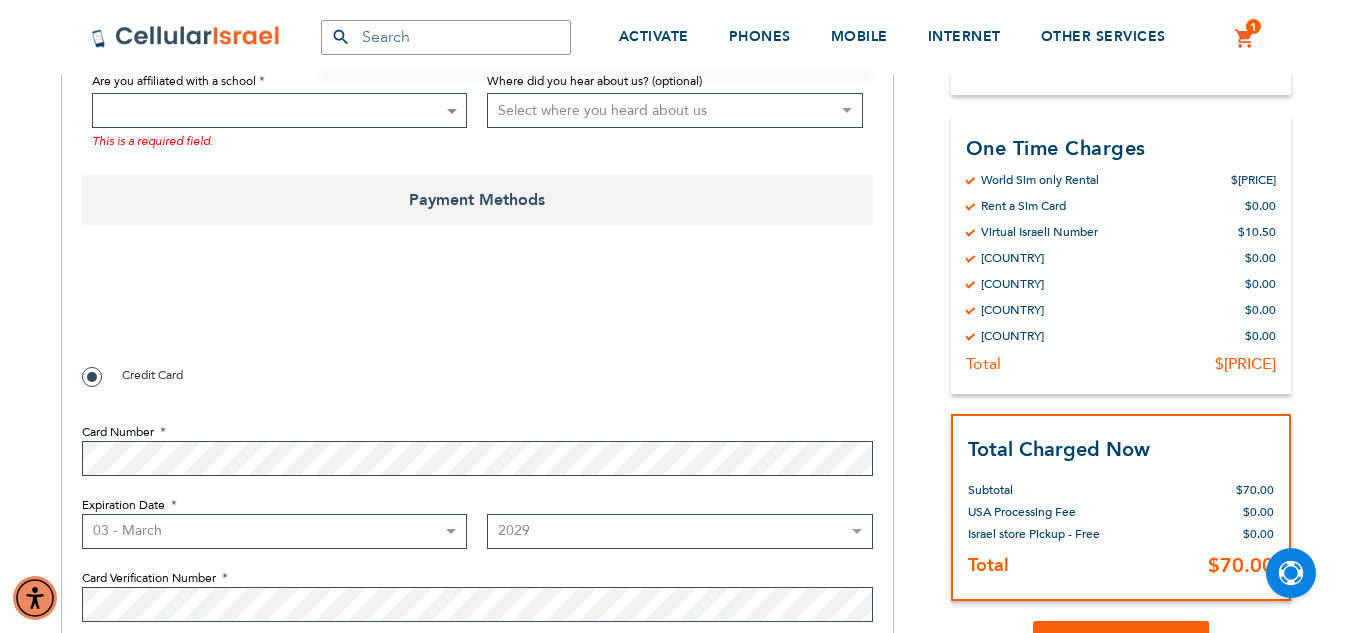 checkbox on "true" 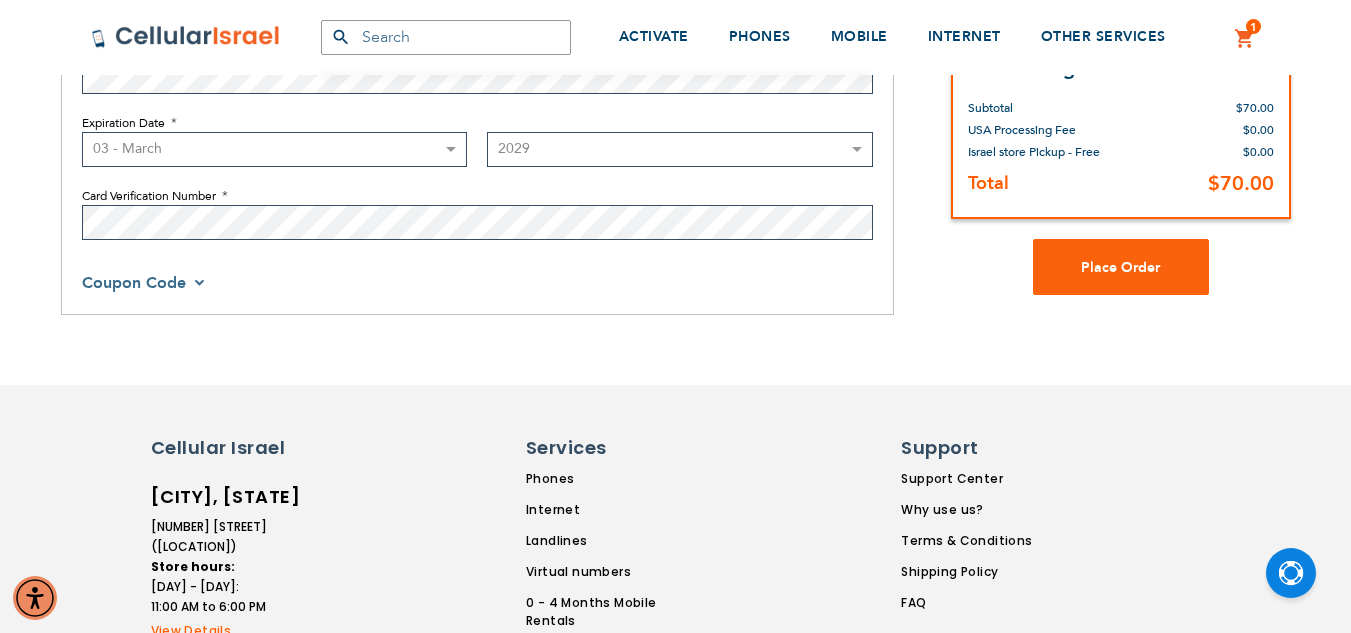 scroll, scrollTop: 1824, scrollLeft: 0, axis: vertical 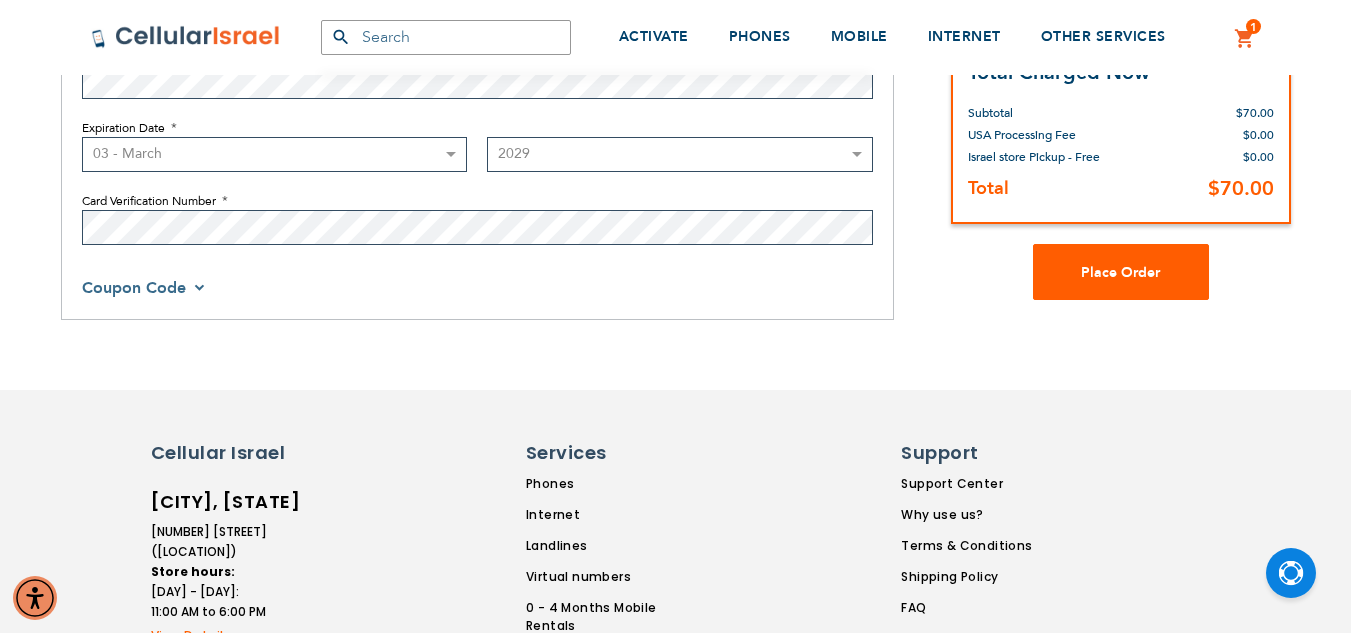 click on "Place Order" at bounding box center [1121, 272] 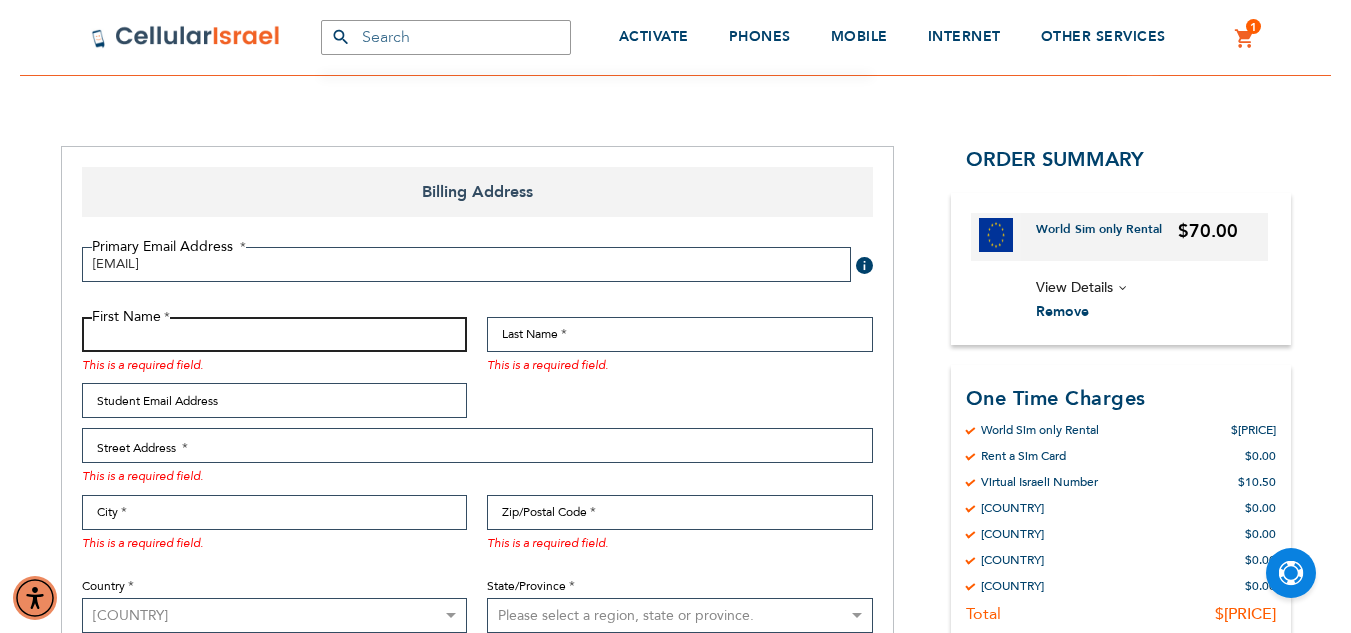 click on "First Name" at bounding box center [275, 334] 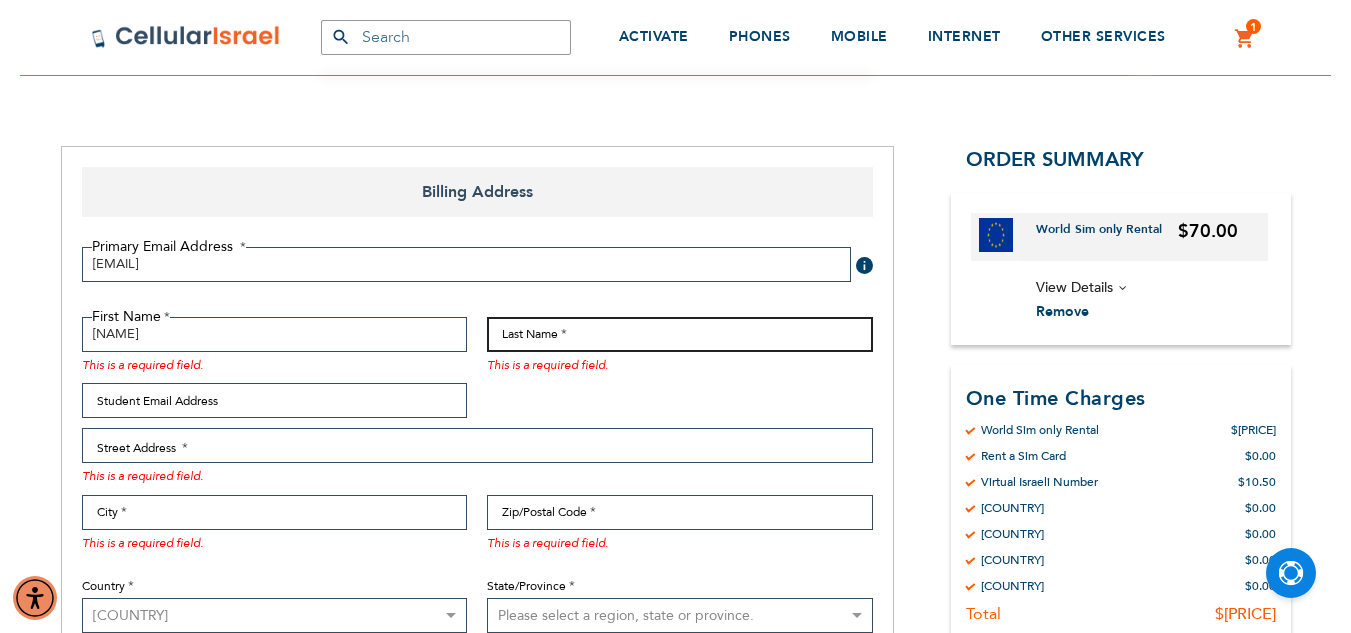 type on "[NAME]" 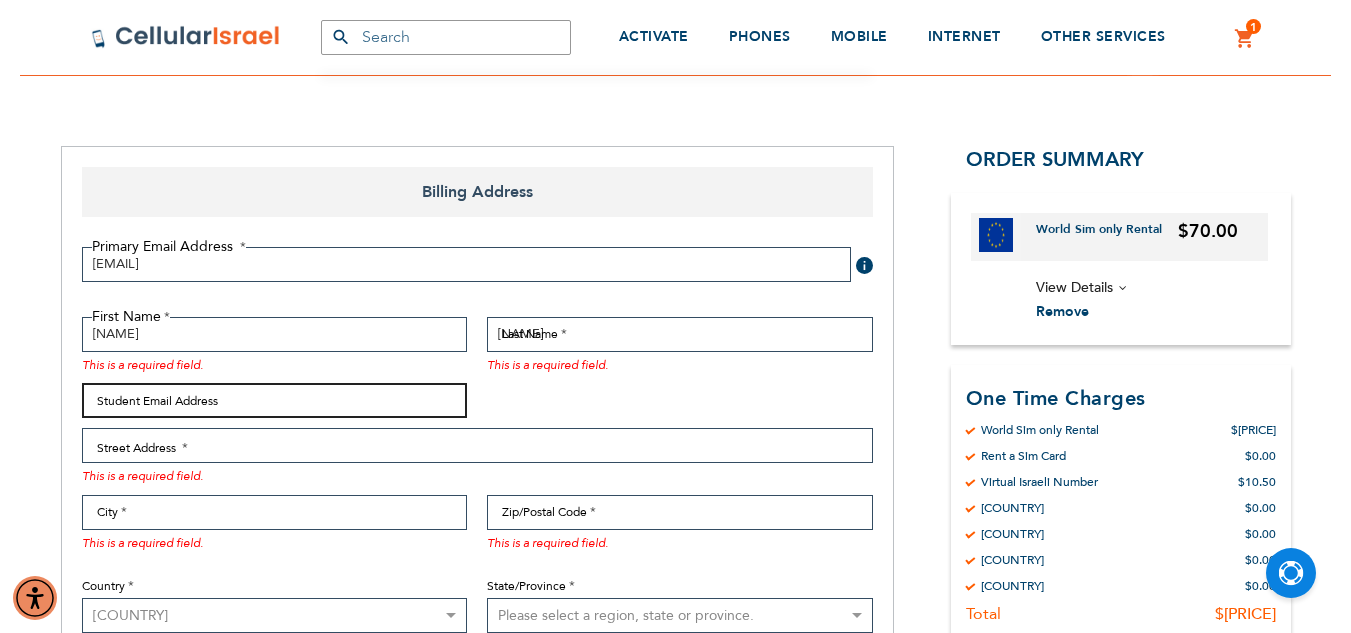 type on "[EMAIL]" 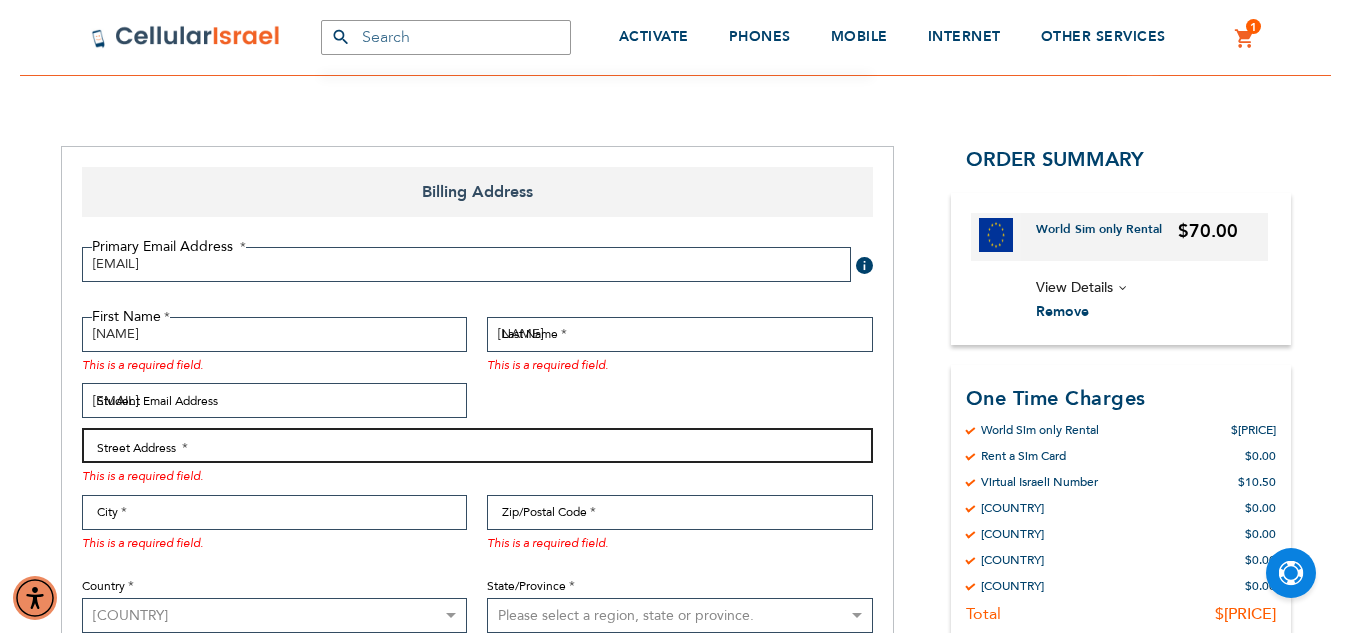 type on "1 x  [COUNTRY]" 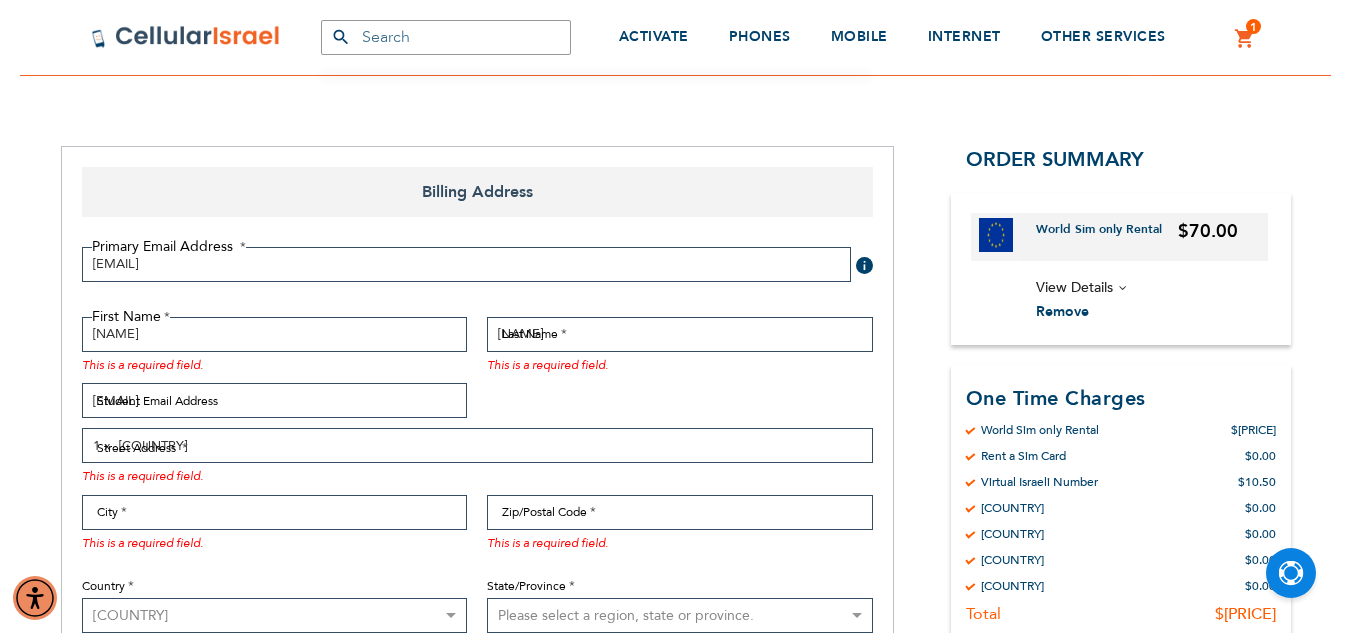 type on "[CITY]" 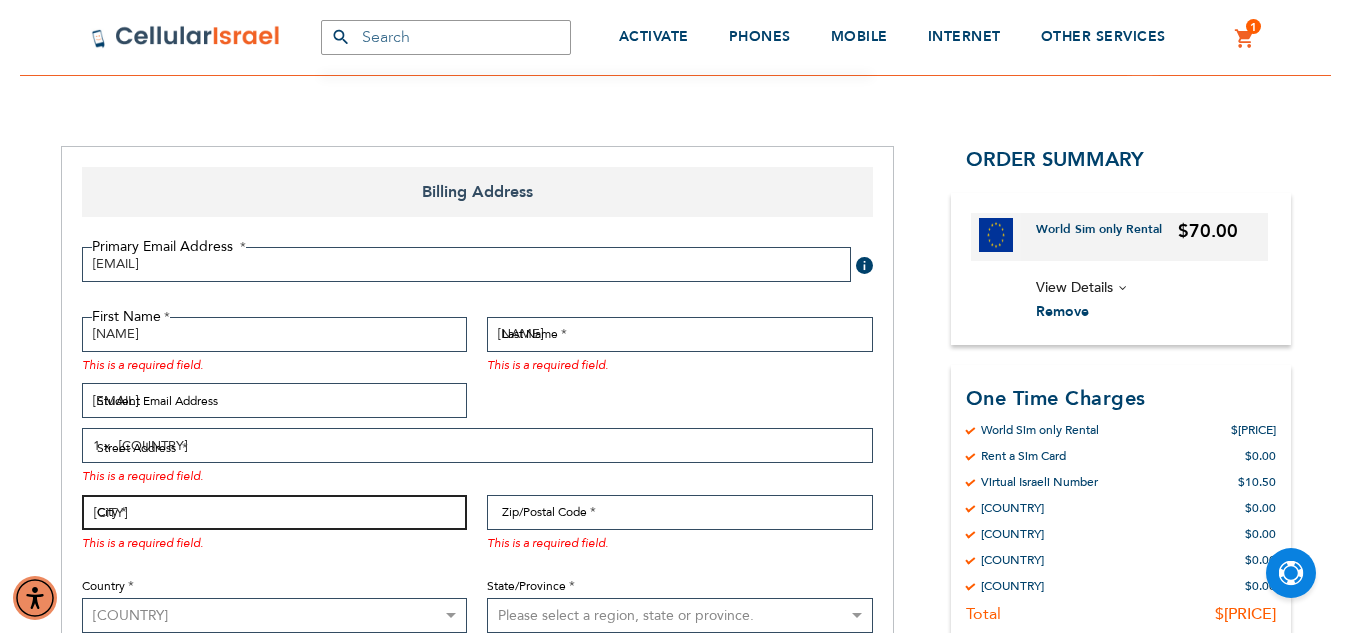 type on "[POSTAL_CODE]" 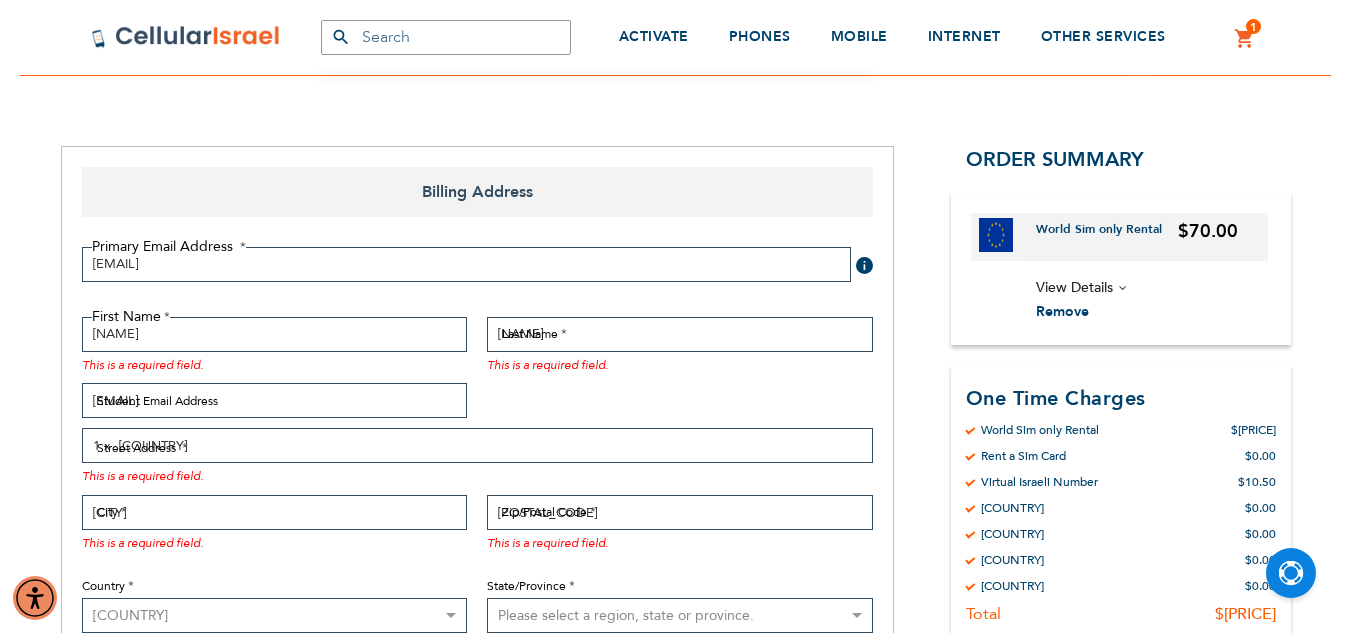 select on "IL" 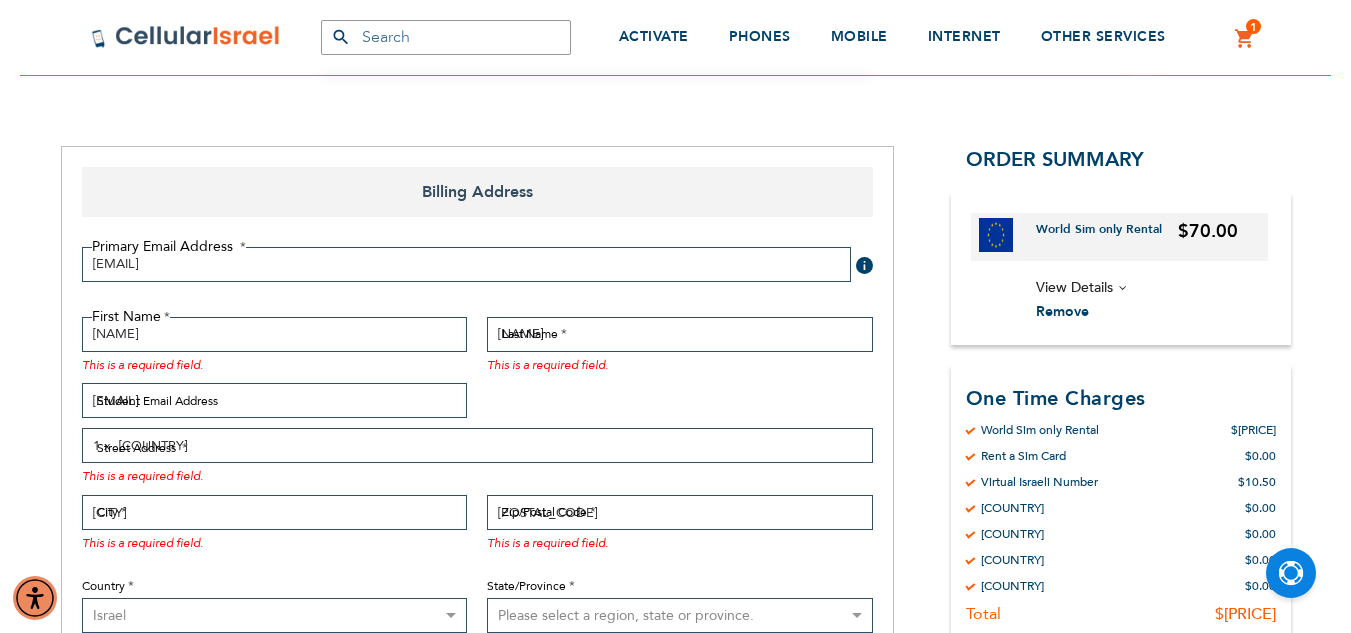 type on "[PHONE]" 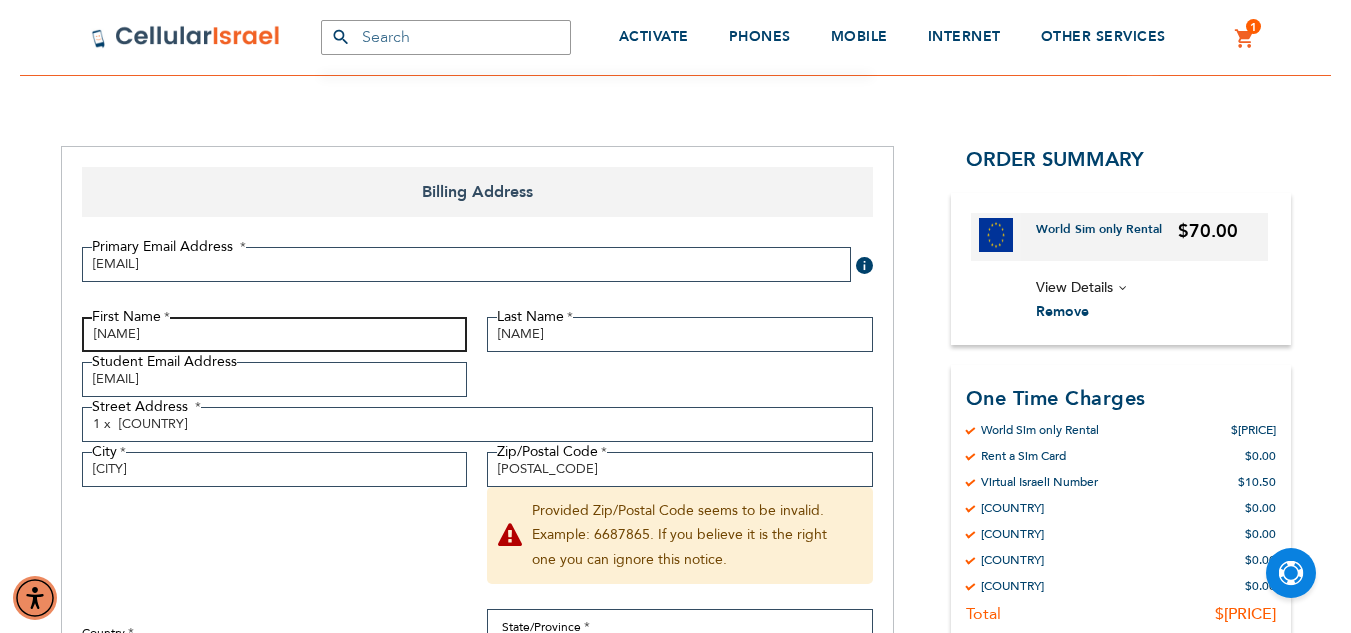 scroll, scrollTop: 272, scrollLeft: 0, axis: vertical 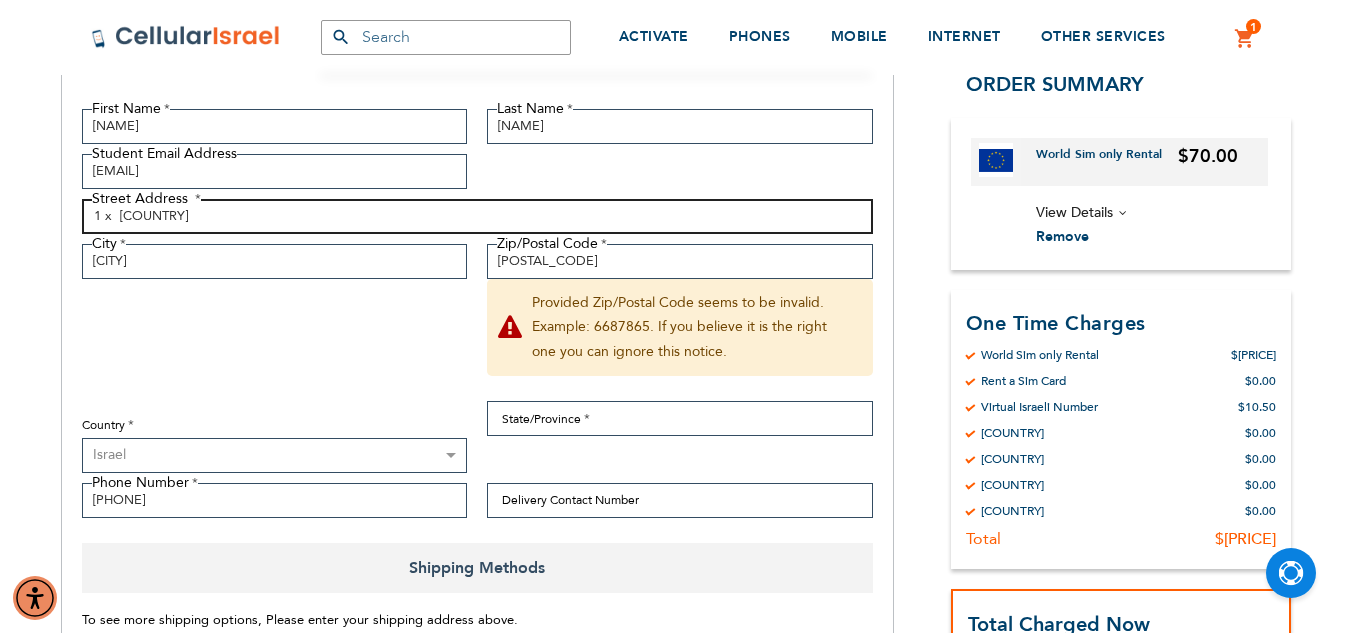 click on "1 x  [COUNTRY]" at bounding box center (477, 216) 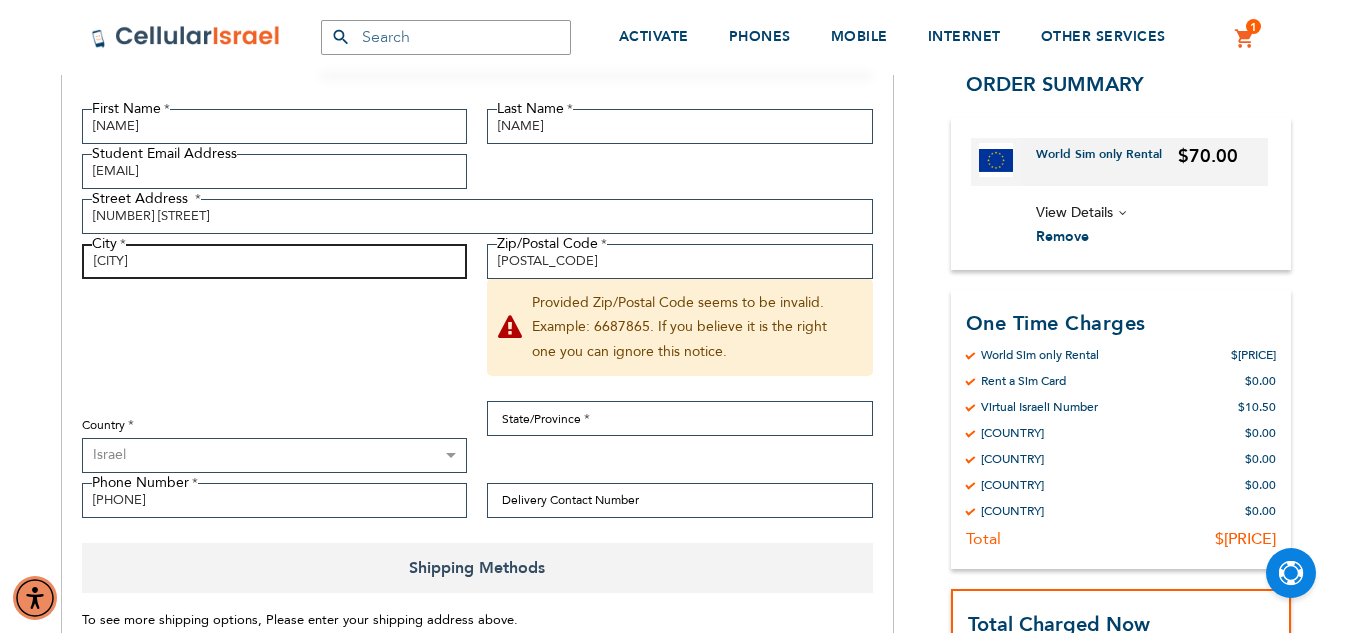 click on "[CITY]" at bounding box center [275, 261] 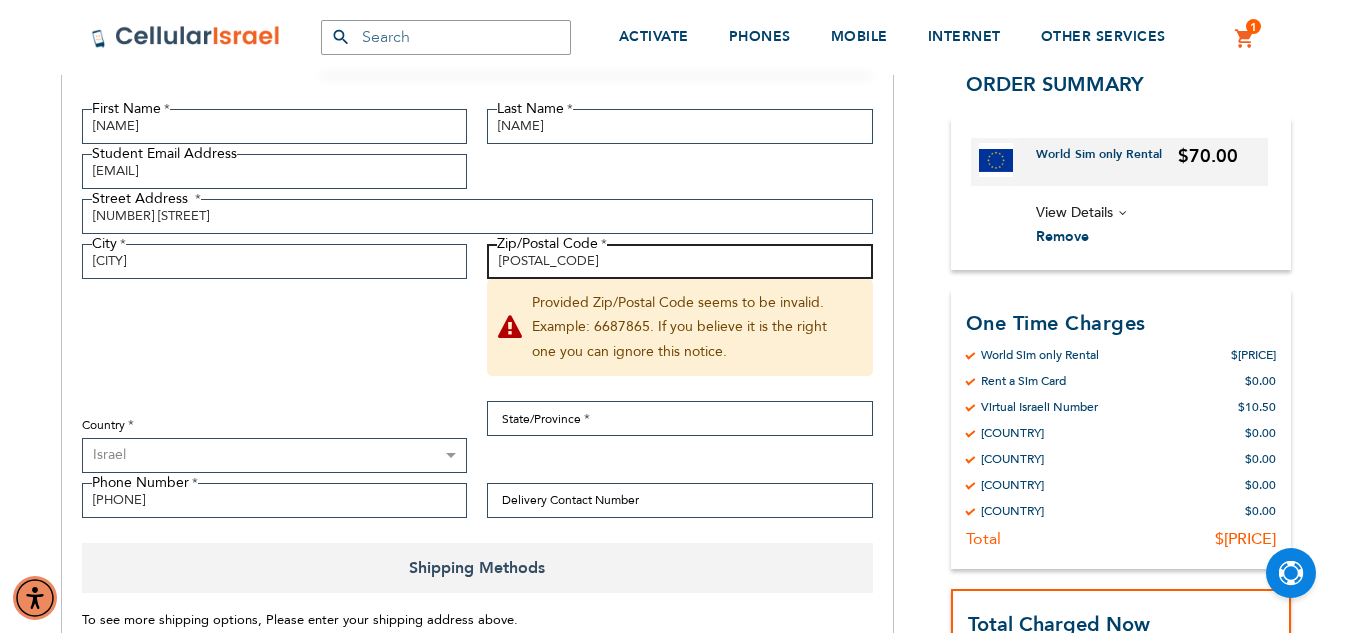 click on "[POSTAL_CODE]" at bounding box center [680, 261] 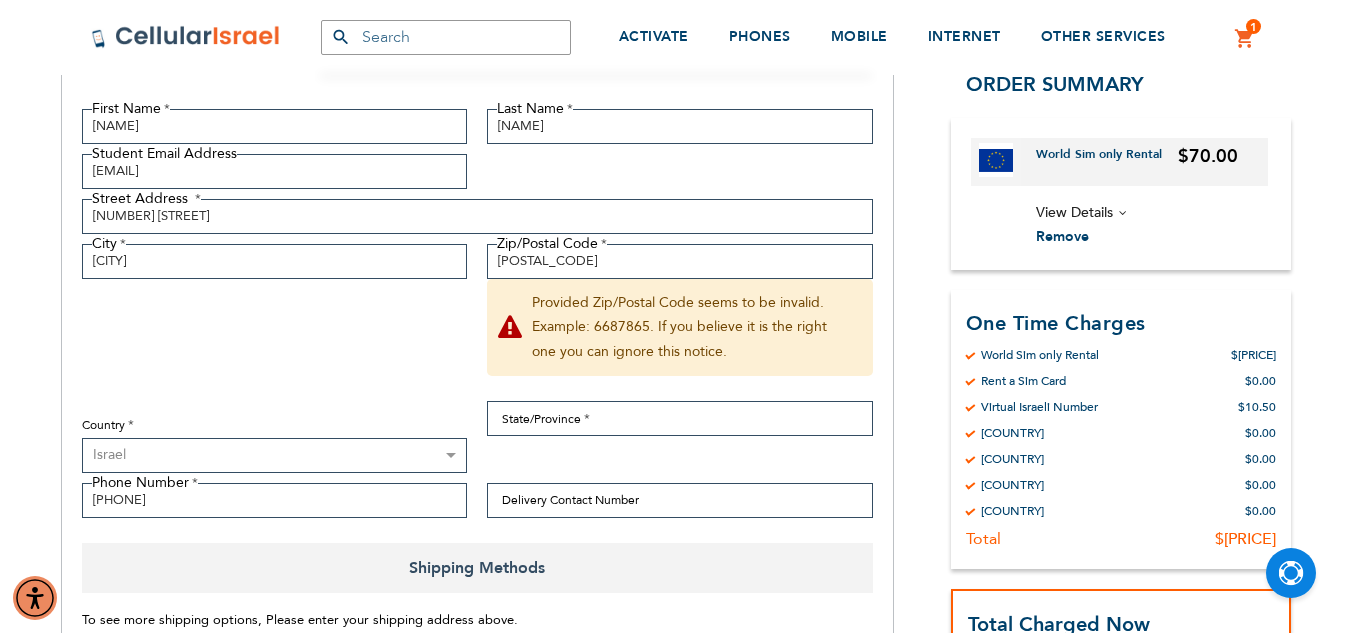 scroll, scrollTop: 1451, scrollLeft: 0, axis: vertical 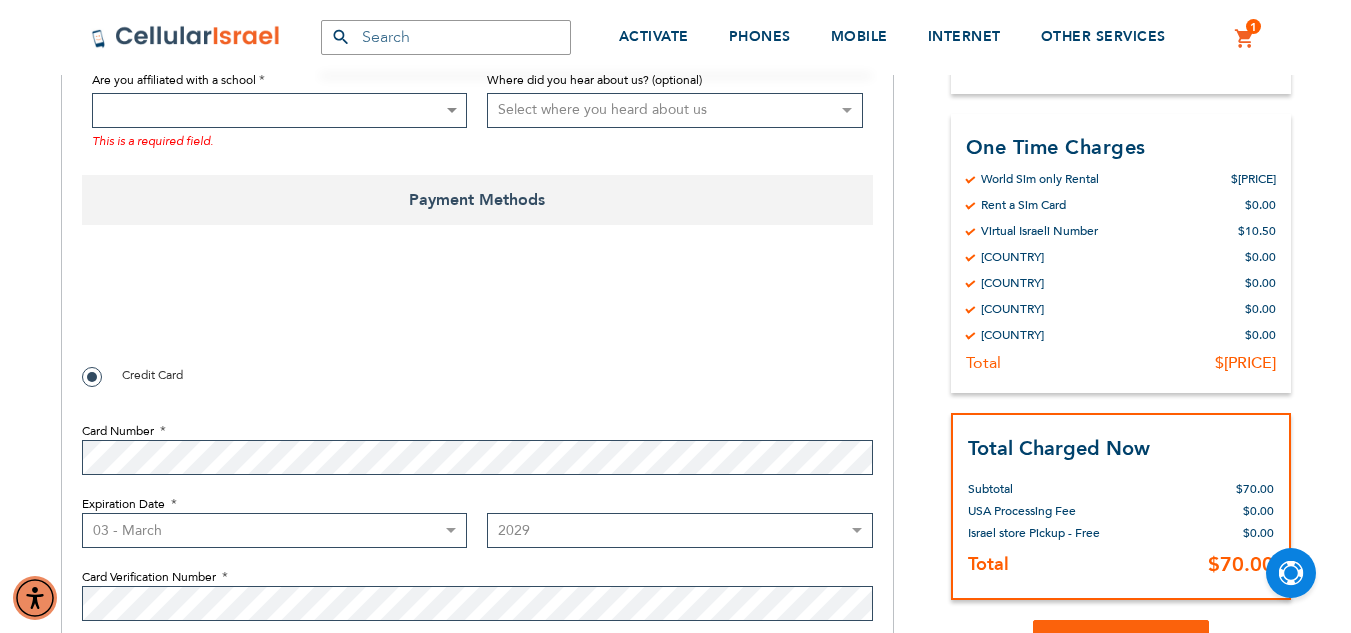 checkbox on "true" 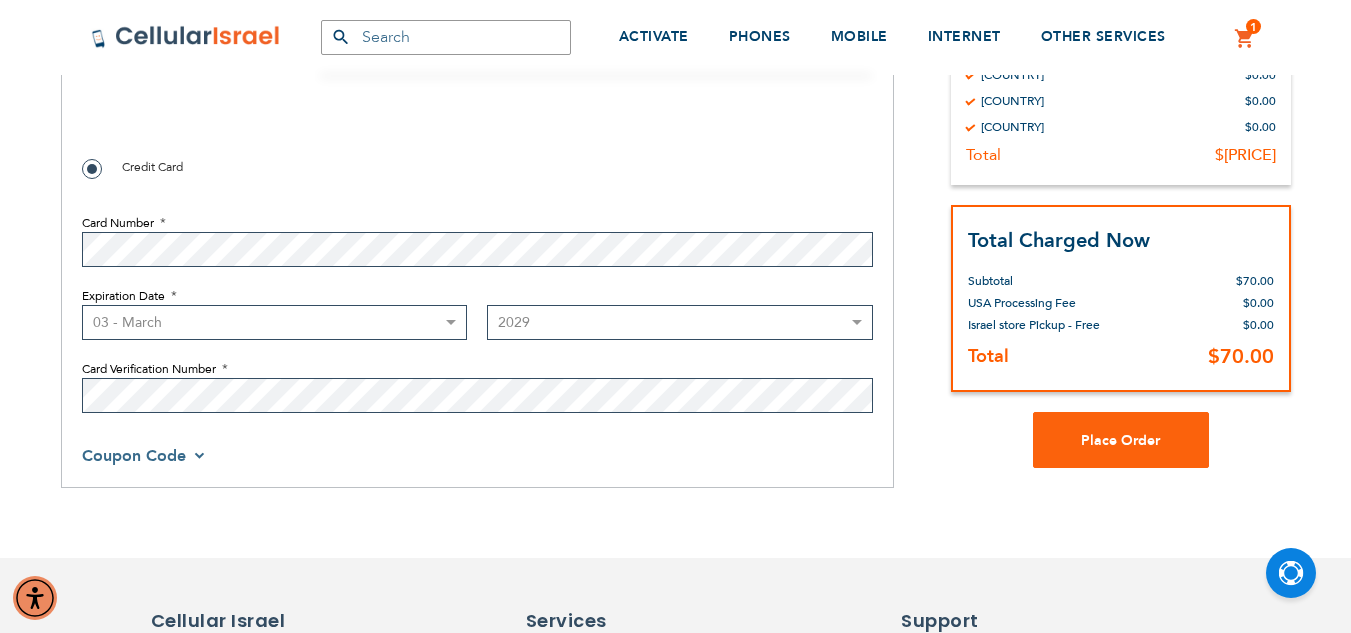 scroll, scrollTop: 1664, scrollLeft: 0, axis: vertical 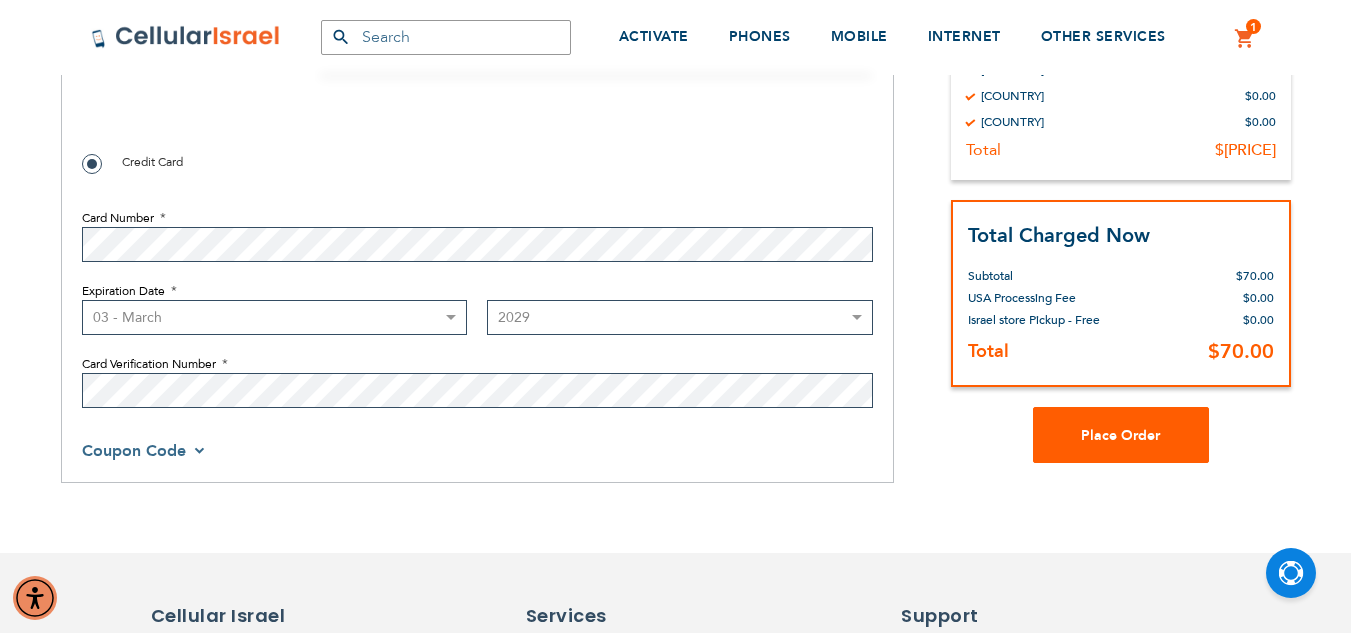 click on "Place Order" at bounding box center [1120, 435] 